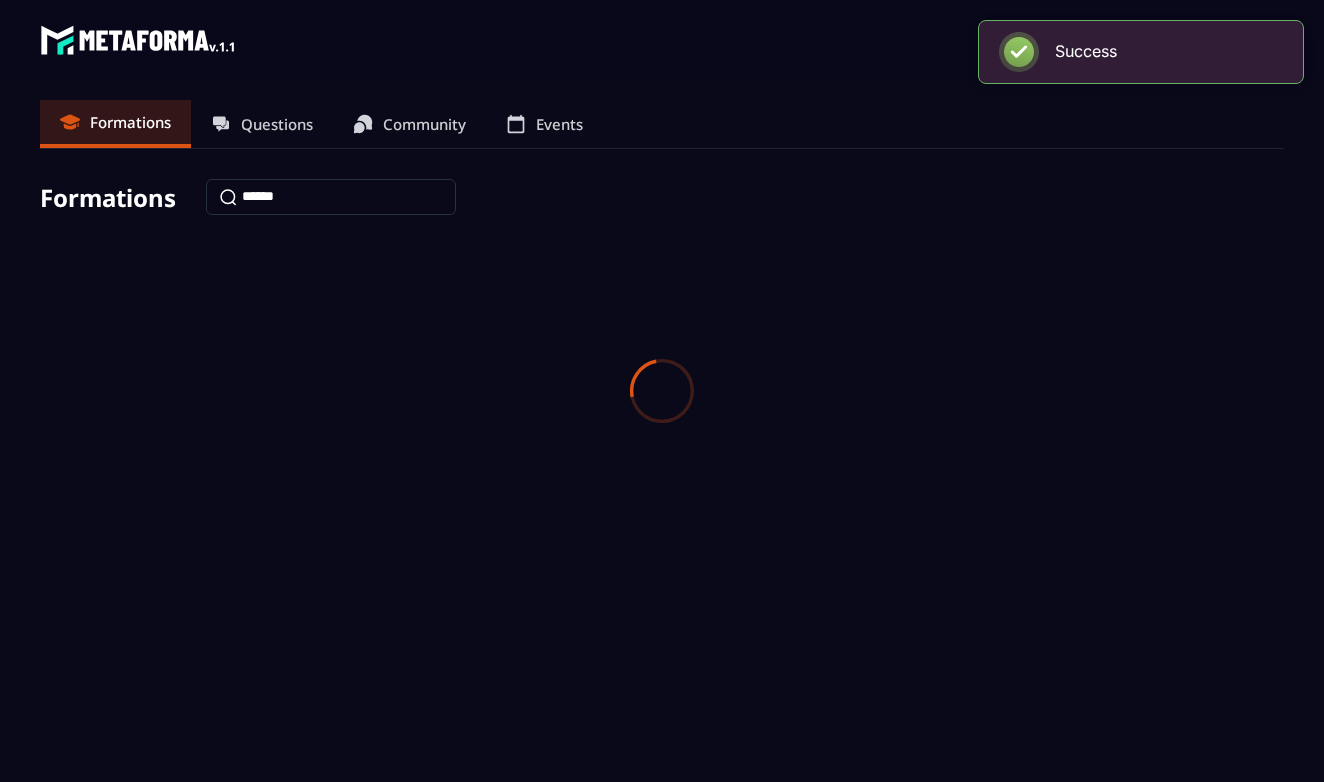 scroll, scrollTop: 0, scrollLeft: 0, axis: both 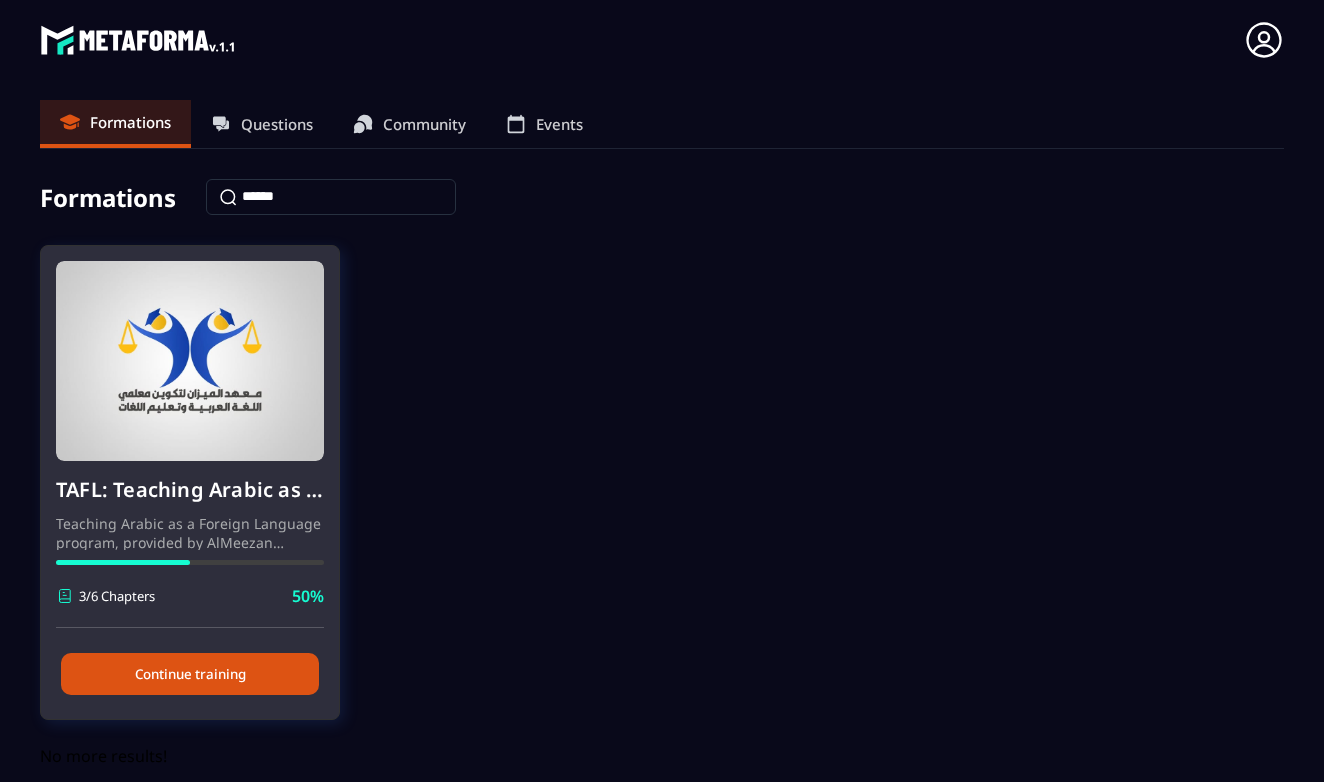 click on "Continue training" at bounding box center [190, 674] 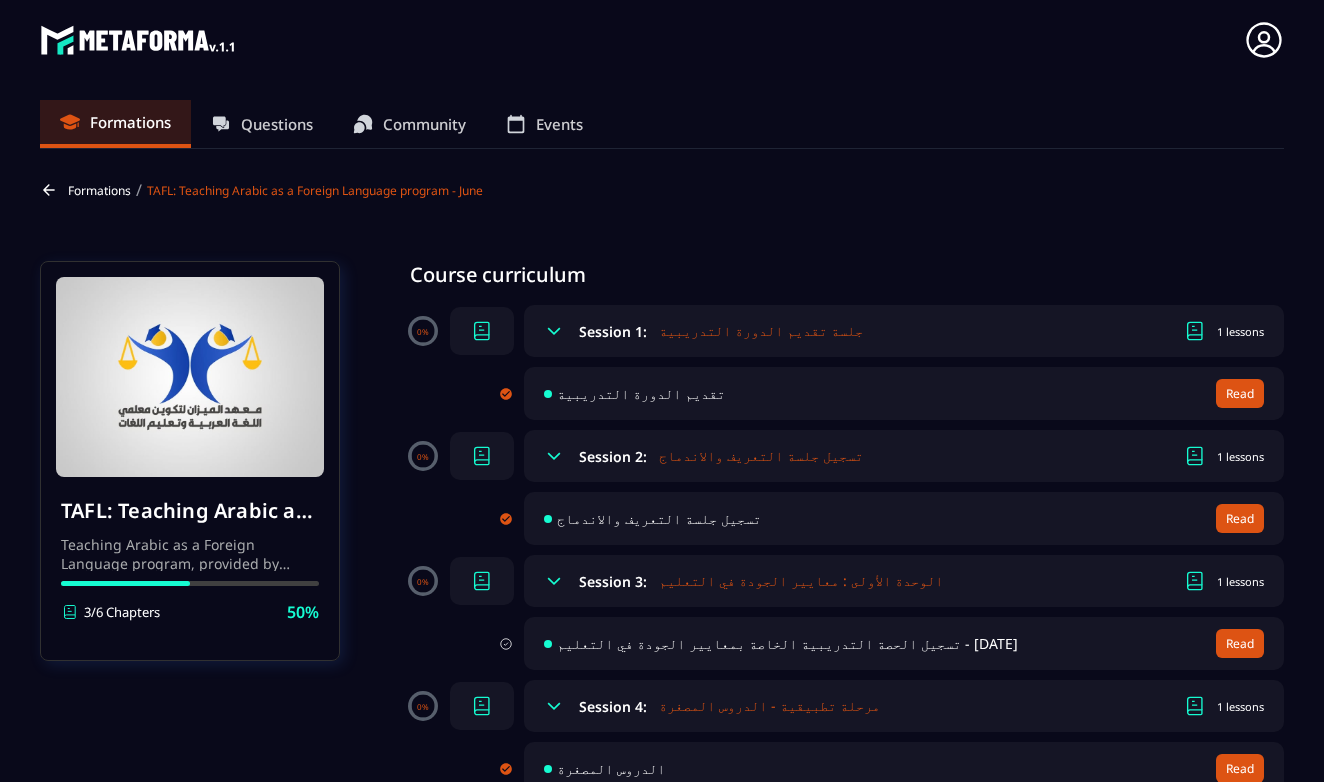 click on "Formations Questions Community Events Formations / TAFL: Teaching Arabic as a Foreign Language program - June TAFL: Teaching Arabic as a Foreign Language program - June Teaching Arabic as a Foreign Language program, provided by AlMeezan Academy in the [GEOGRAPHIC_DATA] 3/6 Chapters 50%  Course curriculum 0% Session 1:  جلسة تقديم الدورة التدريبية 1 lessons تقديم الدورة التدريبية Read 0% Session 2:  تسجيل جلسة التعريف والاندماج 1 lessons تسجيل جلسة التعريف والاندماج Read 0% Session 3:  الوحدة الأولى : معايير الجودة في التعليم 1 lessons تسجيل الحصة التدريبية الخاصة بمعايير الجودة في التعليم - [DATE] Read 0% Session 4:  مرحلة تطبيقية - الدروس المصغرة 1 lessons الدروس المصغرة Read 0% Session 5:  المكتبة الرقمية 0 lessons 0% Session 6:  حفلة نهاية العام 1 lessons Read" 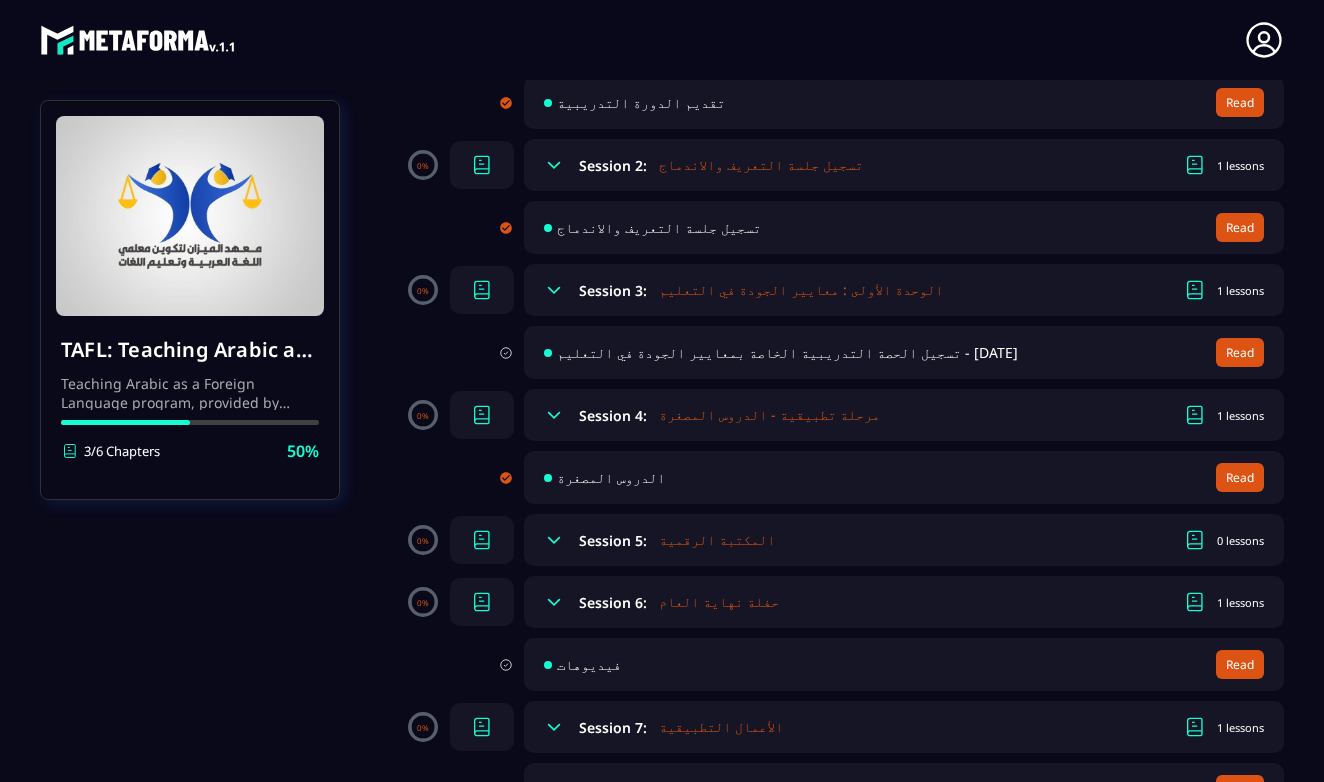 scroll, scrollTop: 298, scrollLeft: 0, axis: vertical 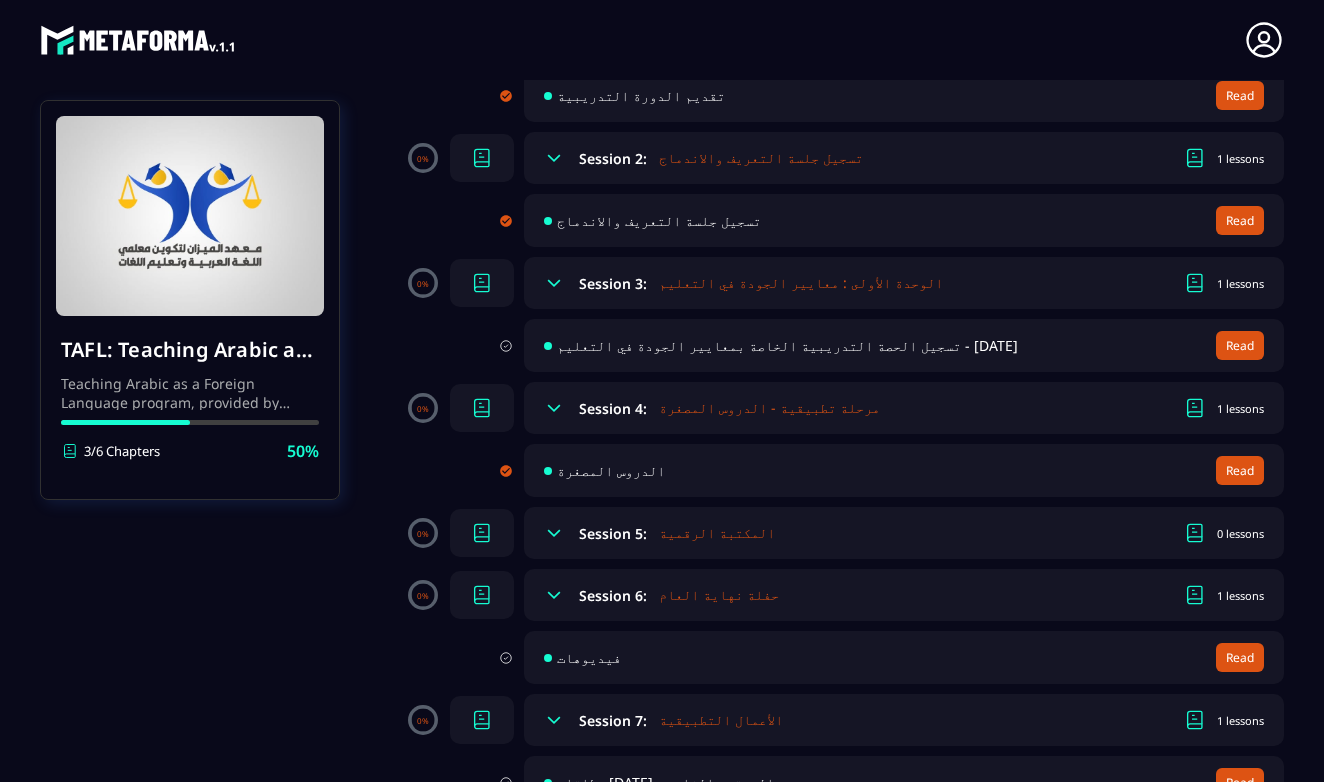 click on "Formations Questions Community Events Formations / TAFL: Teaching Arabic as a Foreign Language program - June TAFL: Teaching Arabic as a Foreign Language program - June Teaching Arabic as a Foreign Language program, provided by AlMeezan Academy in the [GEOGRAPHIC_DATA] 3/6 Chapters 50%  Course curriculum 0% Session 1:  جلسة تقديم الدورة التدريبية 1 lessons تقديم الدورة التدريبية Read 0% Session 2:  تسجيل جلسة التعريف والاندماج 1 lessons تسجيل جلسة التعريف والاندماج Read 0% Session 3:  الوحدة الأولى : معايير الجودة في التعليم 1 lessons تسجيل الحصة التدريبية الخاصة بمعايير الجودة في التعليم - [DATE] Read 0% Session 4:  مرحلة تطبيقية - الدروس المصغرة 1 lessons الدروس المصغرة Read 0% Session 5:  المكتبة الرقمية 0 lessons 0% Session 6:  حفلة نهاية العام 1 lessons Read" 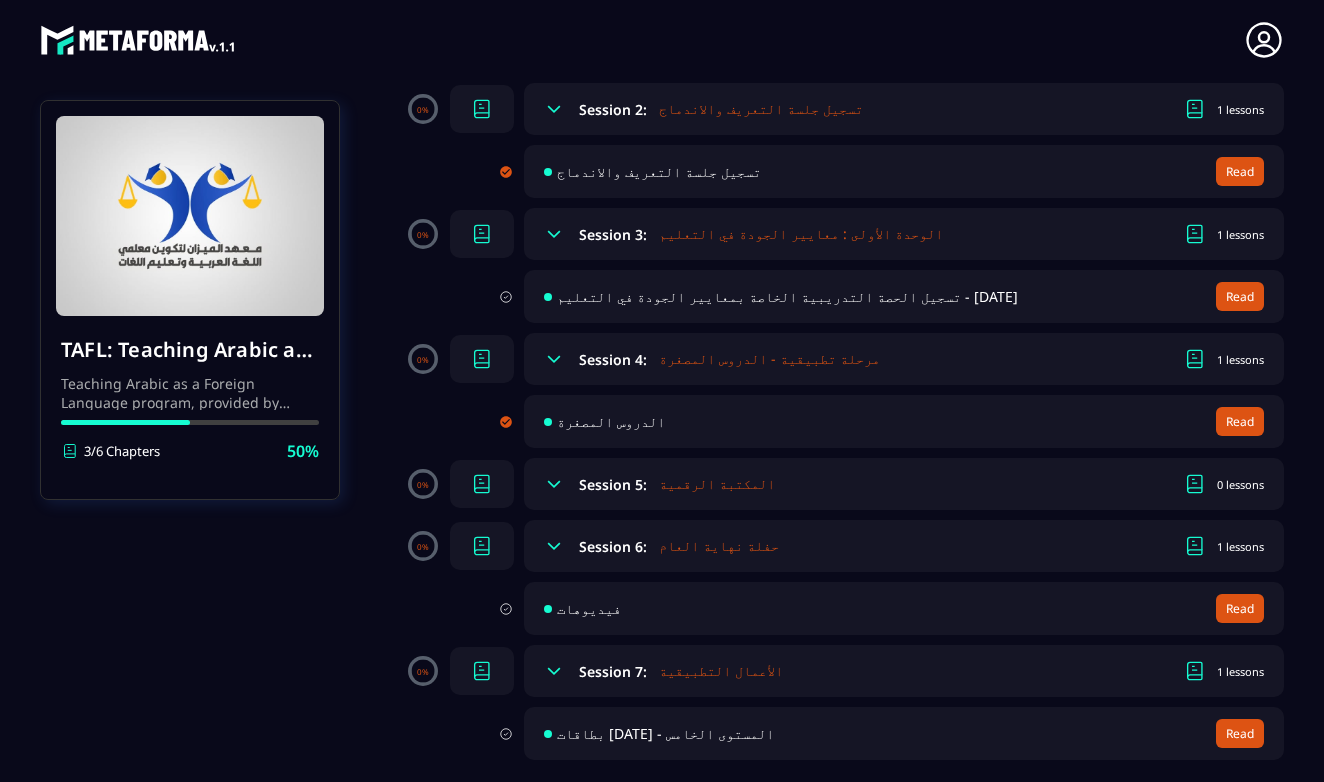 scroll, scrollTop: 347, scrollLeft: 0, axis: vertical 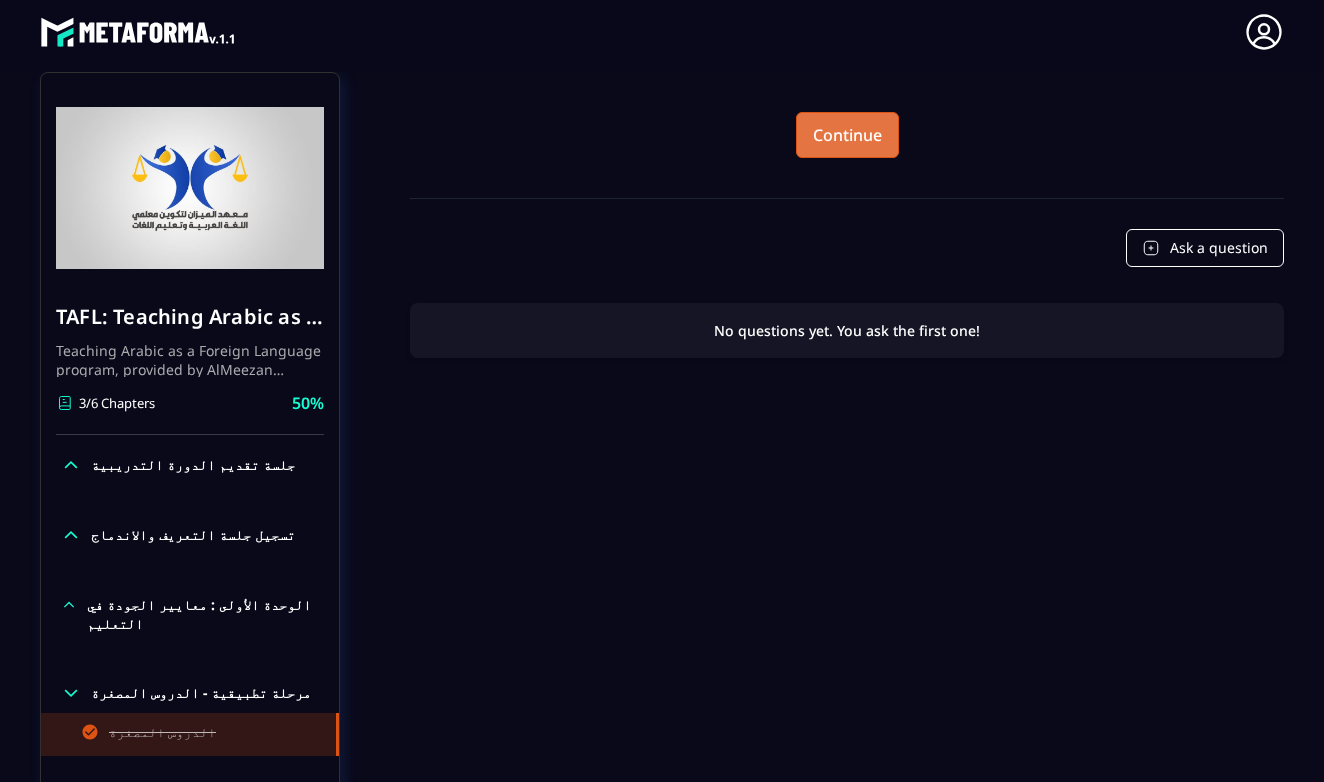 click on "Continue" at bounding box center (847, 135) 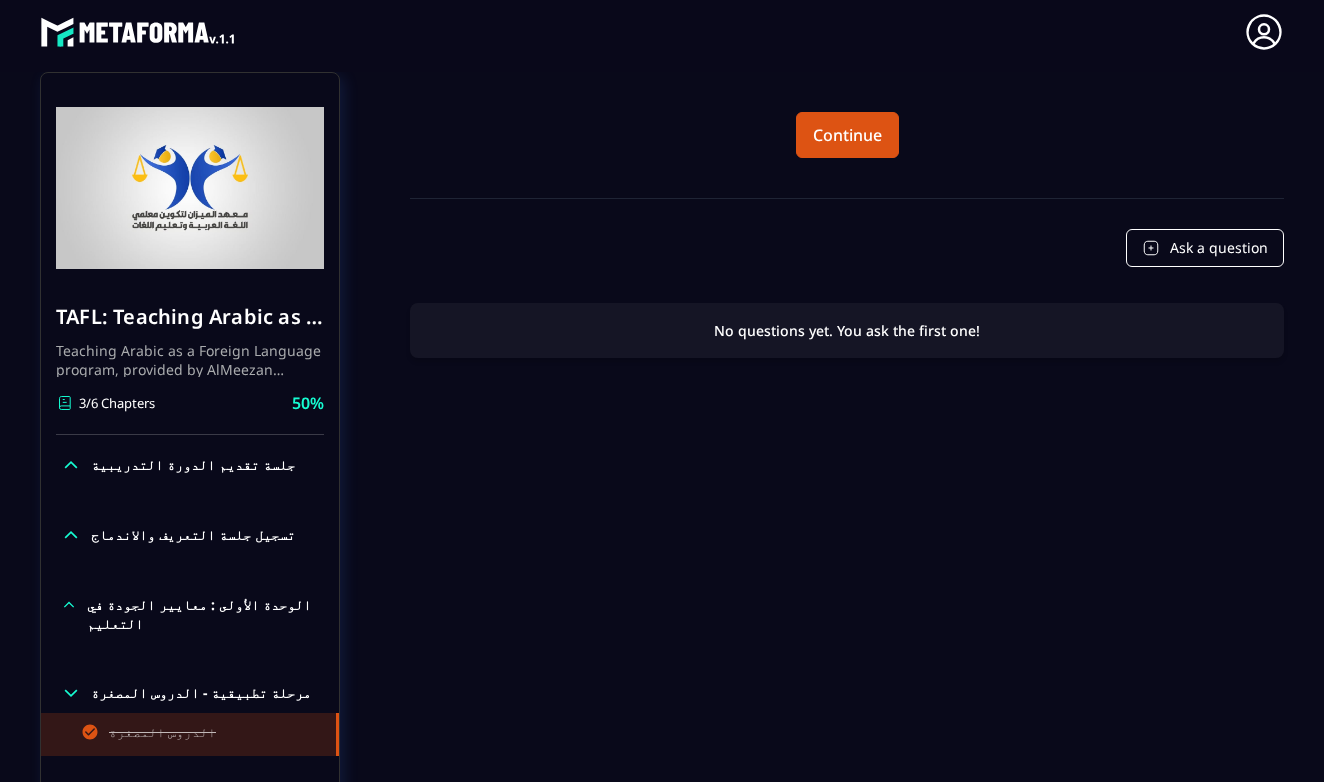 click on "مرحلة تطبيقية - الدروس المصغرة" at bounding box center [201, 693] 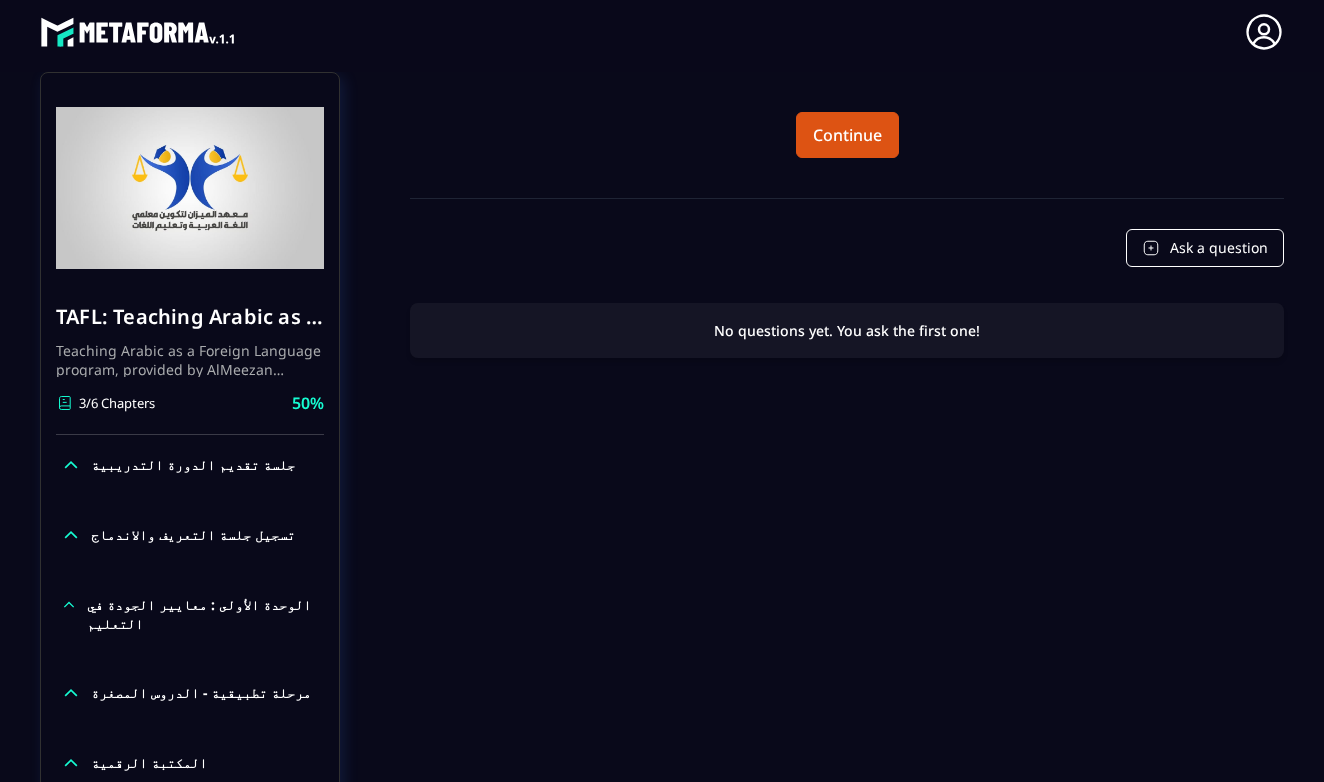 click on "مرحلة تطبيقية - الدروس المصغرة" at bounding box center (201, 693) 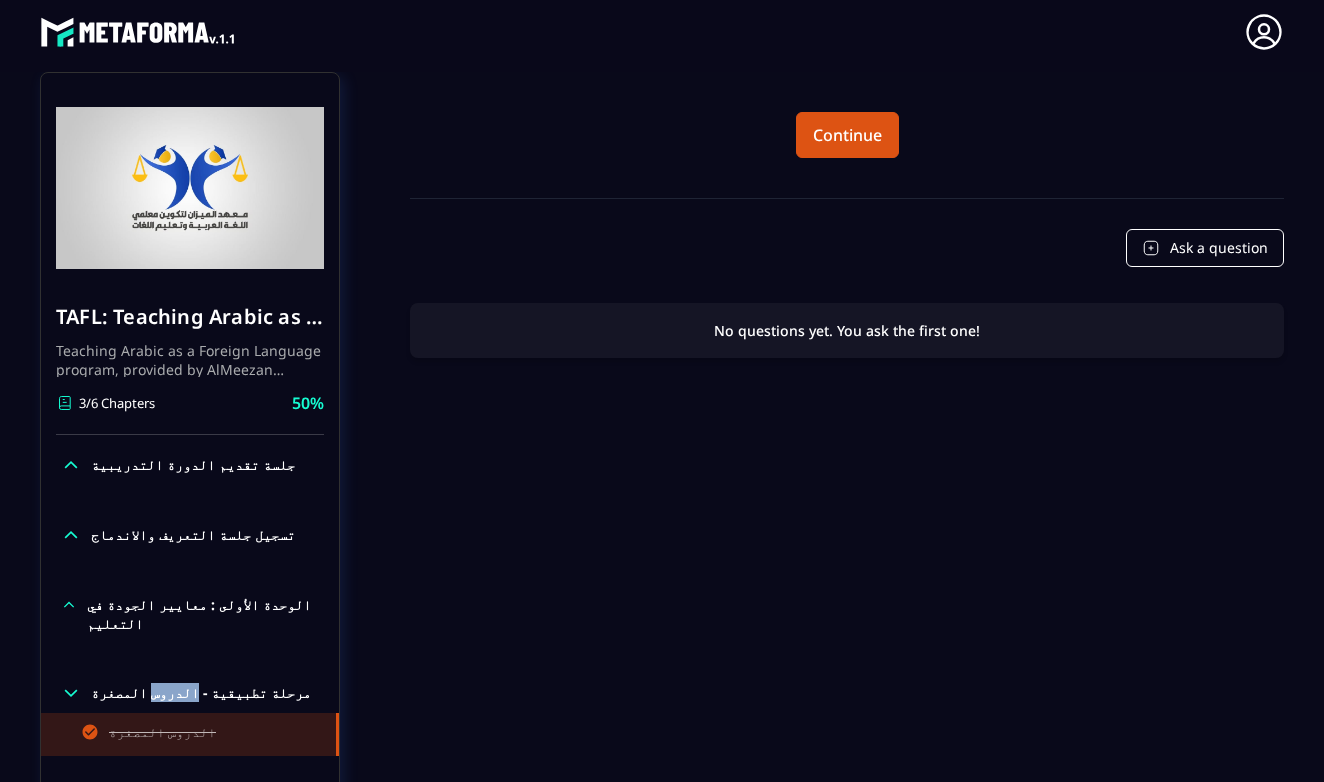 click on "مرحلة تطبيقية - الدروس المصغرة" at bounding box center (201, 693) 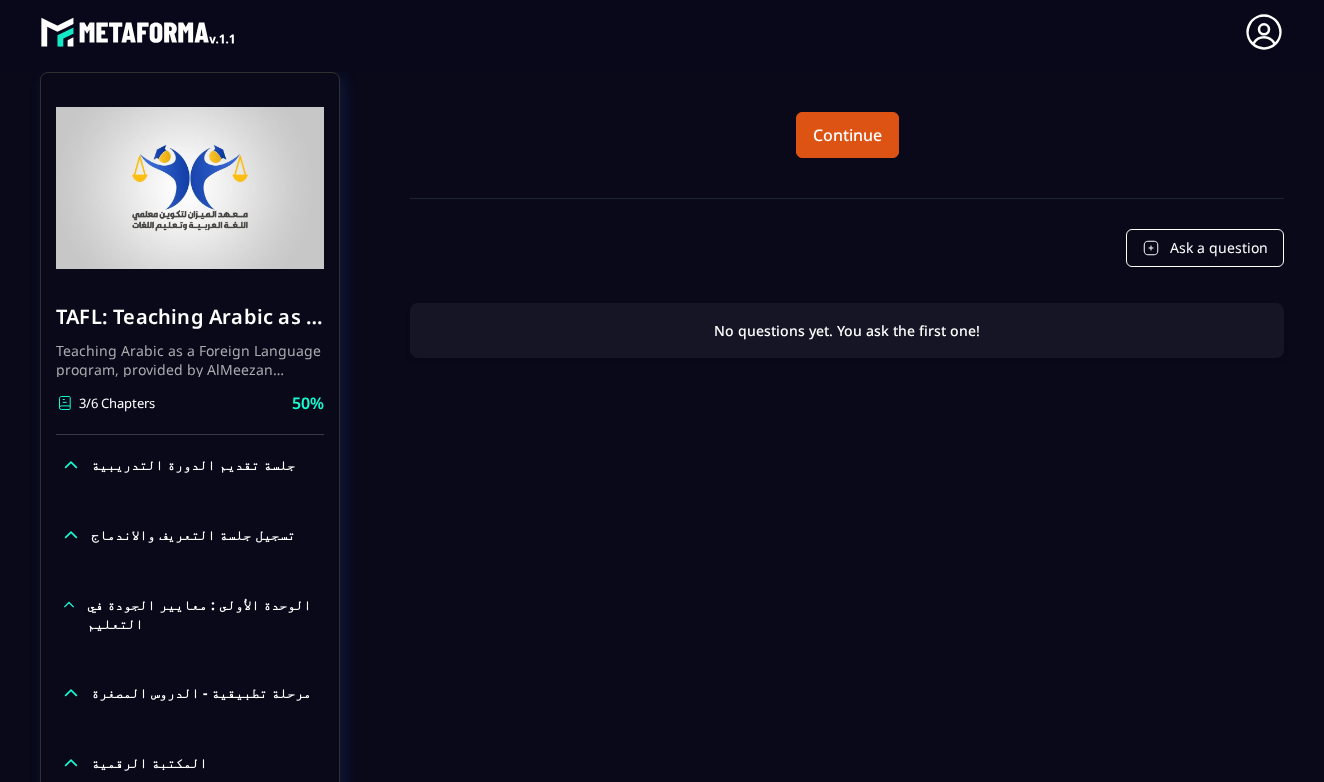 click on "المكتبة الرقمية" at bounding box center [149, 763] 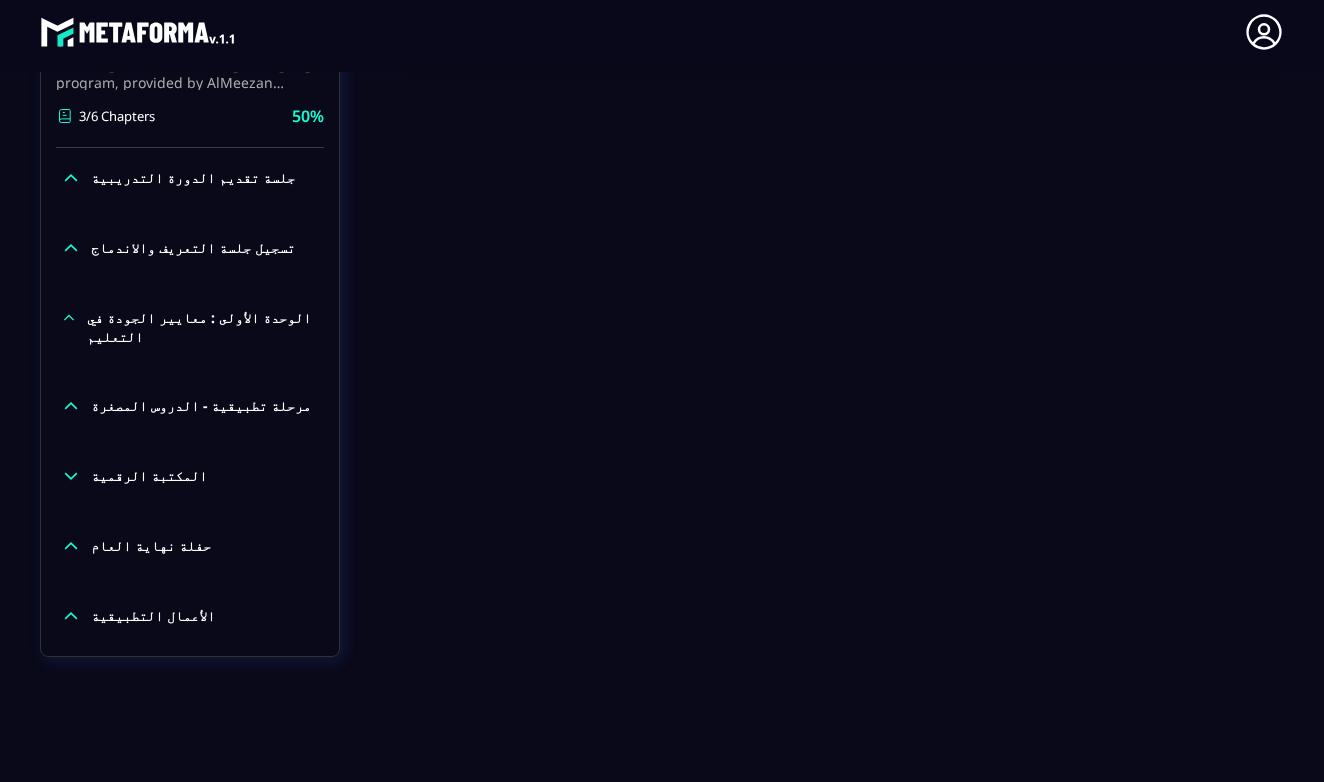 scroll, scrollTop: 508, scrollLeft: 0, axis: vertical 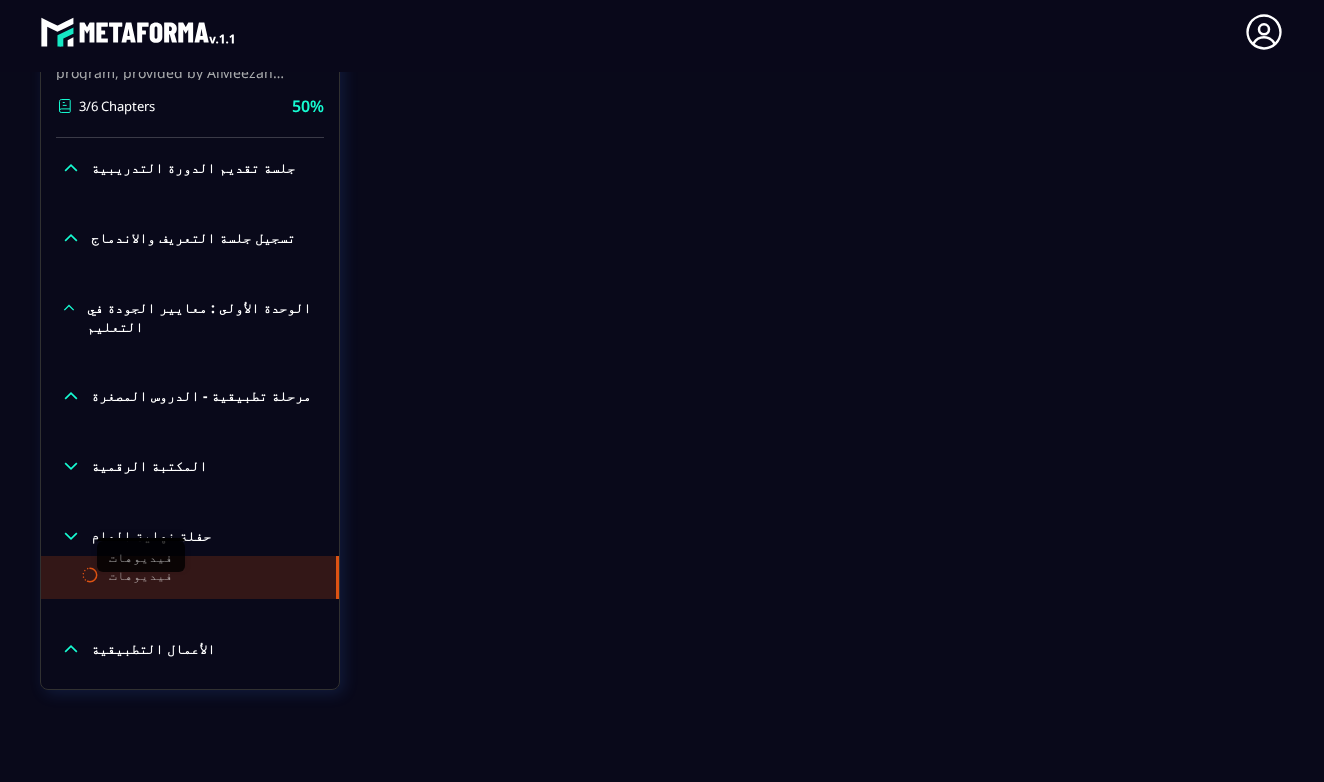 click on "فيديوهات" at bounding box center [141, 577] 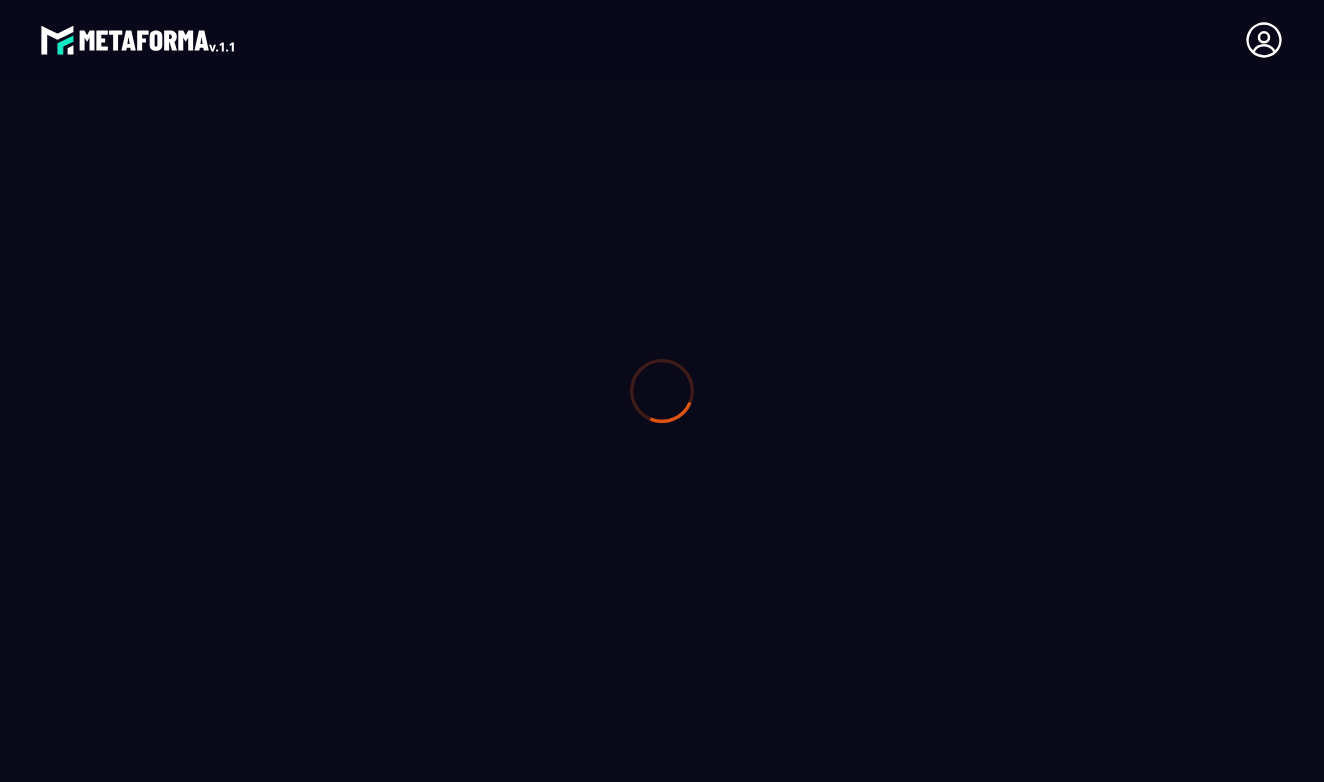 scroll, scrollTop: 0, scrollLeft: 0, axis: both 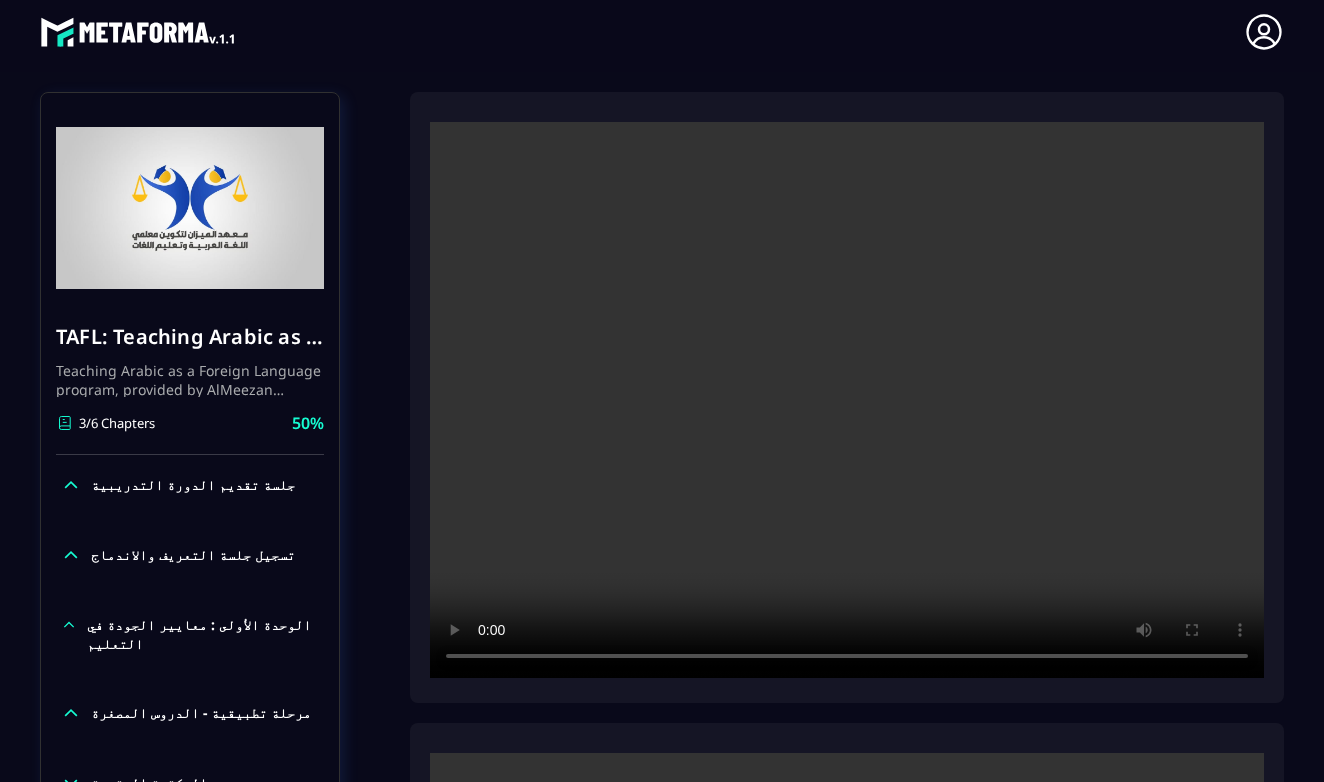click at bounding box center [847, 400] 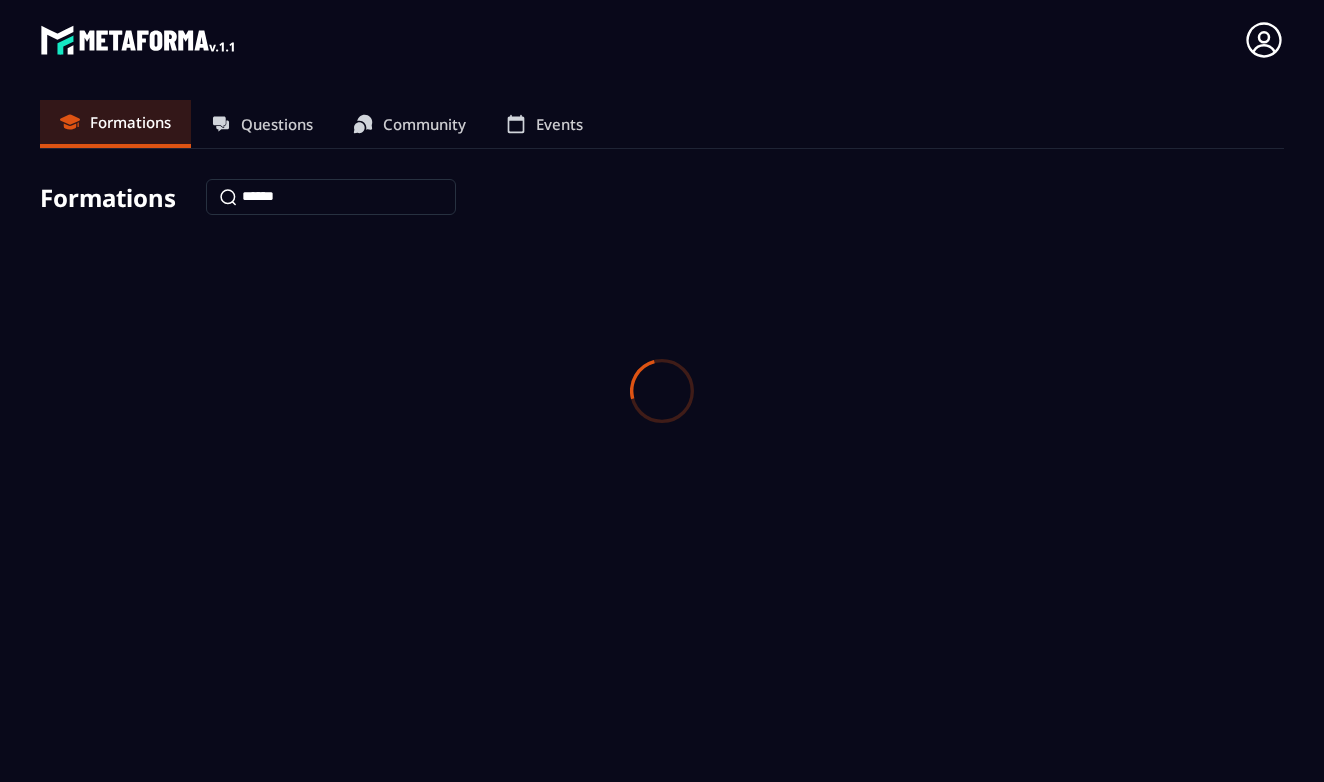 scroll, scrollTop: 0, scrollLeft: 0, axis: both 